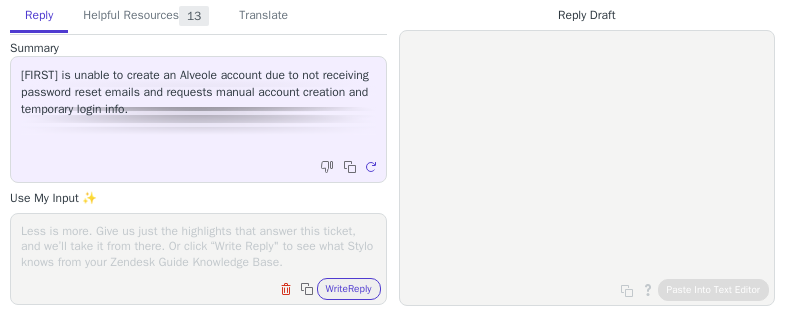scroll, scrollTop: 0, scrollLeft: 0, axis: both 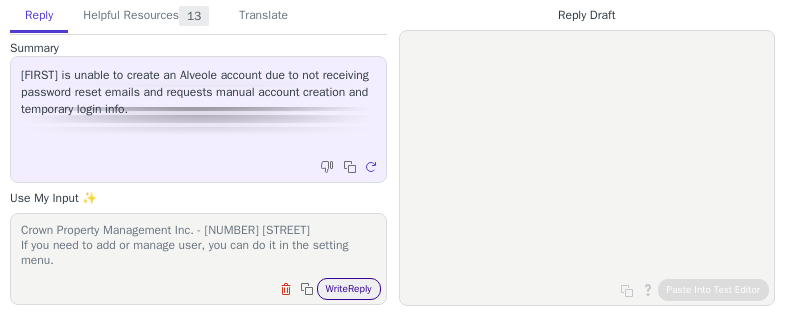 type on "Hello Tim,
Your manager would have needed to add you as a hive manager.
I have create you your account for both accounts
Crown Property Management Inc - 1004 Middlegate Rd
Crown Property Management Inc. - 2425 Matheson Blvd East
If you need to add or manage user, you can do it in the setting menu." 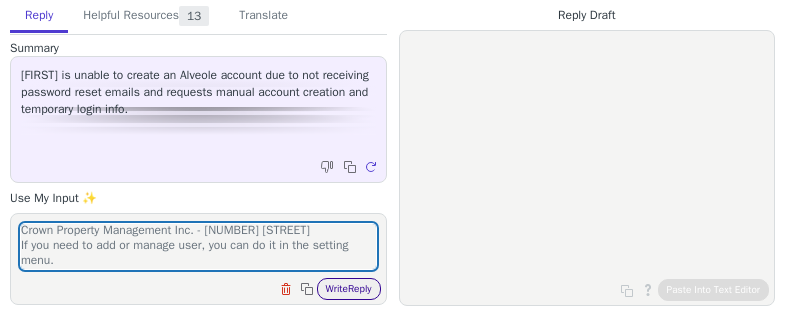 click on "Write  Reply" at bounding box center (349, 289) 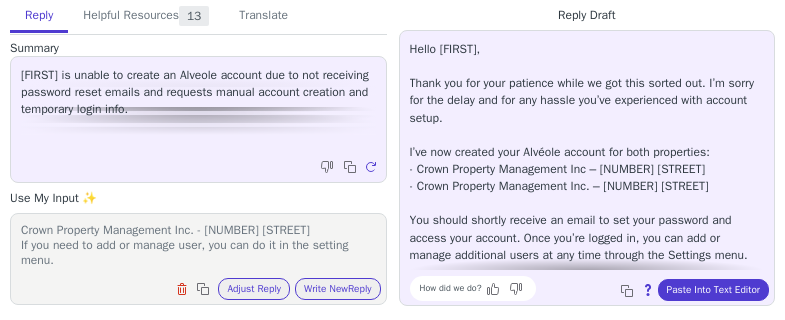 click on "Hello Tim, Thank you for your patience while we got this sorted out. I’m sorry for the delay and for any hassle you’ve experienced with account setup. I’ve now created your Alvéole account for both properties: - Crown Property Management Inc – 1004 Middlegate Rd - Crown Property Management Inc. – 2425 Matheson Blvd East You should shortly receive an email to set your password and access your account. Once you’re logged in, you can add or manage additional users at any time through the Settings menu. If anything doesn’t work as expected, or if you’d like a hand customizing your honey labels, just let me know—I’m here to help!" at bounding box center [587, 178] 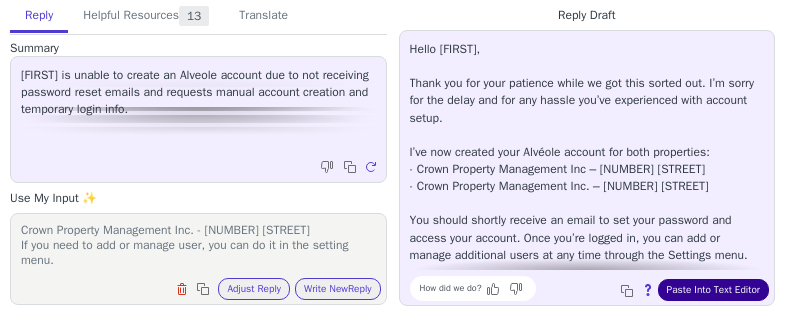 click on "Paste Into Text Editor" at bounding box center (713, 290) 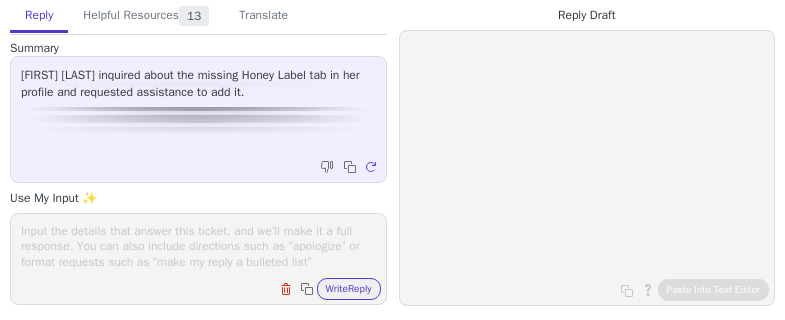 scroll, scrollTop: 0, scrollLeft: 0, axis: both 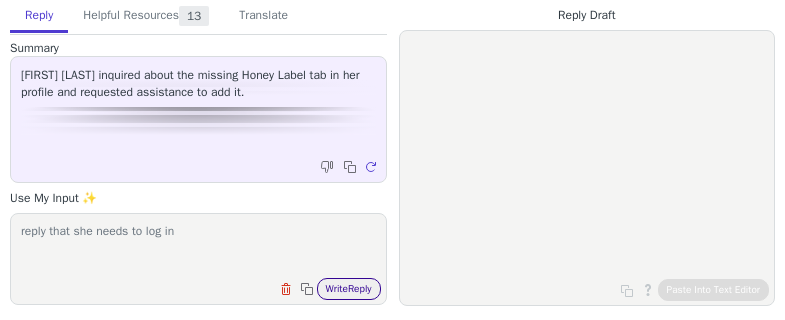 type on "reply that she needs to log in" 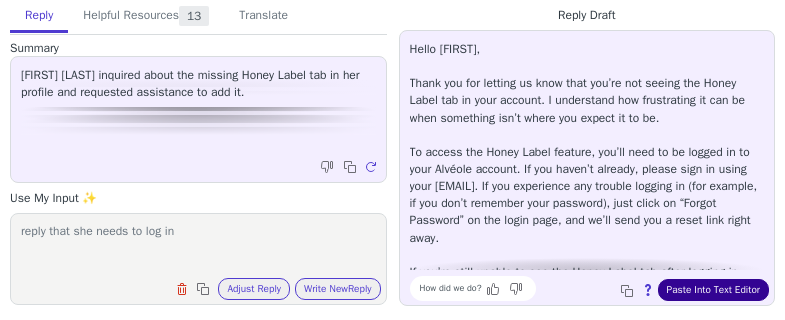 click on "Paste Into Text Editor" at bounding box center [713, 290] 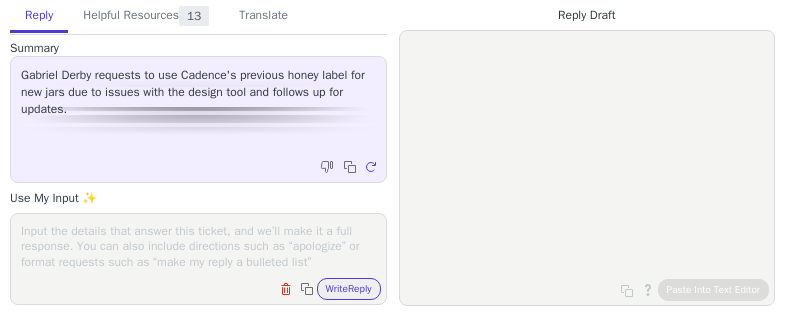 scroll, scrollTop: 0, scrollLeft: 0, axis: both 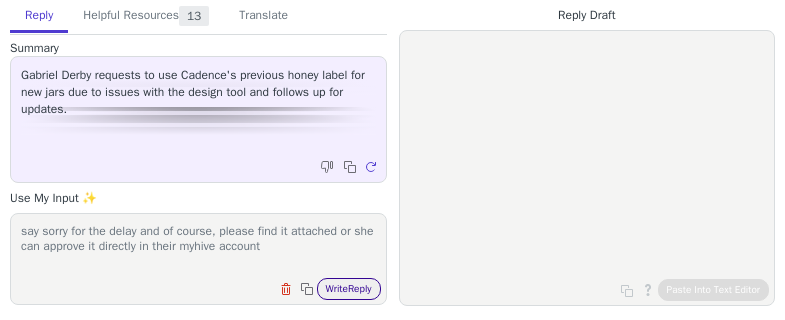 type on "say sorry for the delay and of course, please find it attached or she can approve it directly in their myhive account" 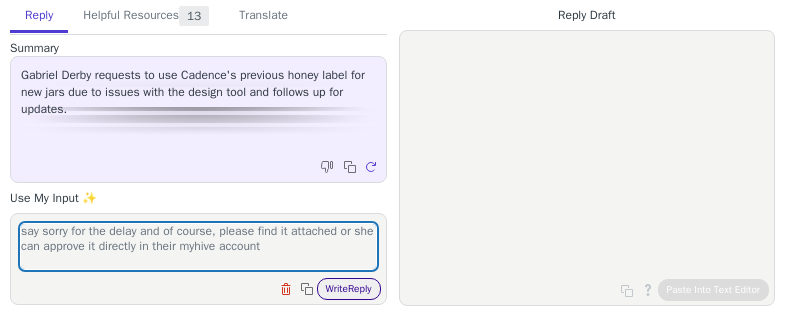 click on "Write  Reply" at bounding box center (349, 289) 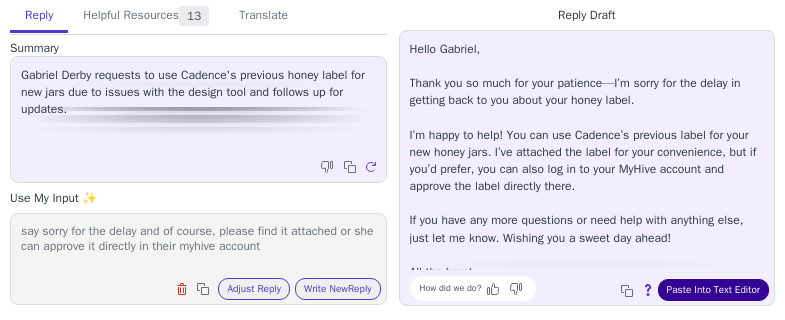 click on "Paste Into Text Editor" at bounding box center (713, 290) 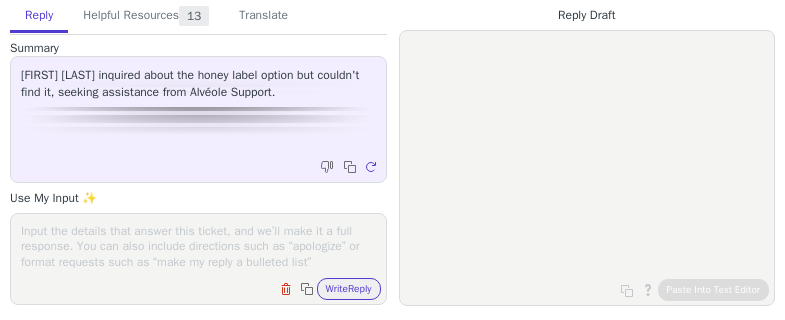 scroll, scrollTop: 0, scrollLeft: 0, axis: both 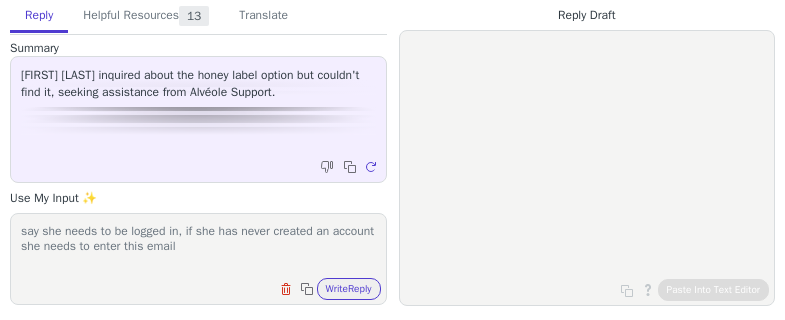 paste on "[EMAIL]" 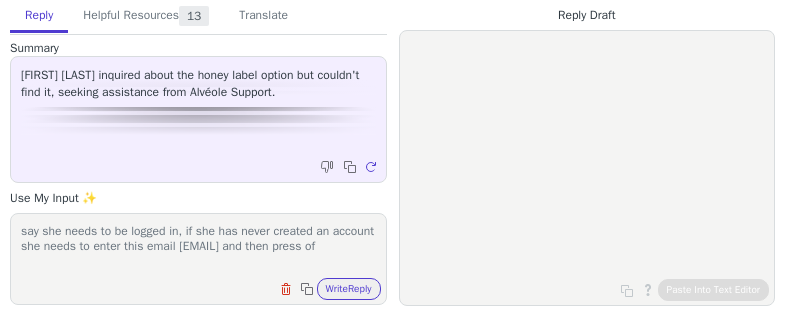 scroll, scrollTop: 1, scrollLeft: 0, axis: vertical 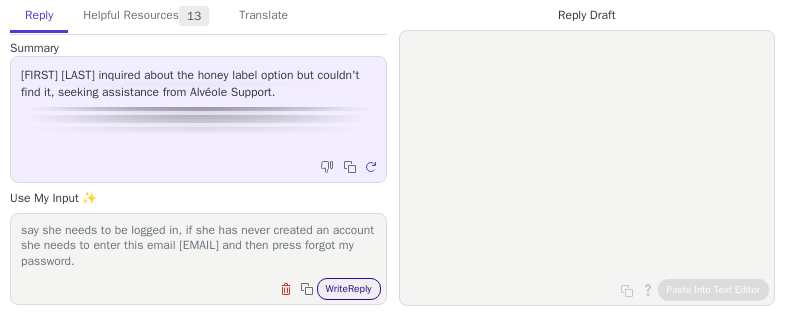 type on "say she needs to be logged in, if she has never created an account she needs to enter this email [EMAIL] and then press forgot my password." 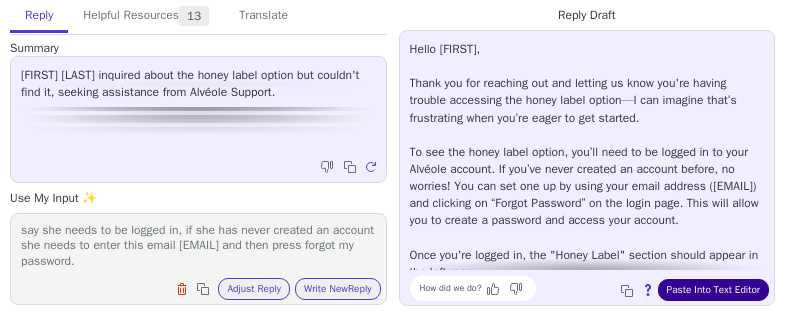 click on "Paste Into Text Editor" at bounding box center [713, 290] 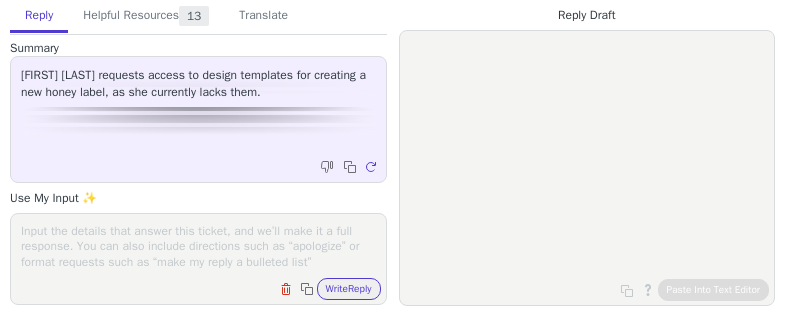 scroll, scrollTop: 0, scrollLeft: 0, axis: both 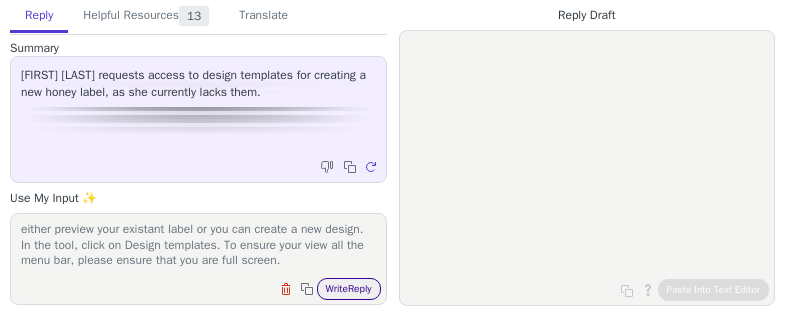 type on "Hello Tracy,
you need to be logged in your account, then you'll either preview your existant label or you can create a new design.
In the tool, click on Design templates. To ensure your view all the menu bar, please ensure that you are full screen." 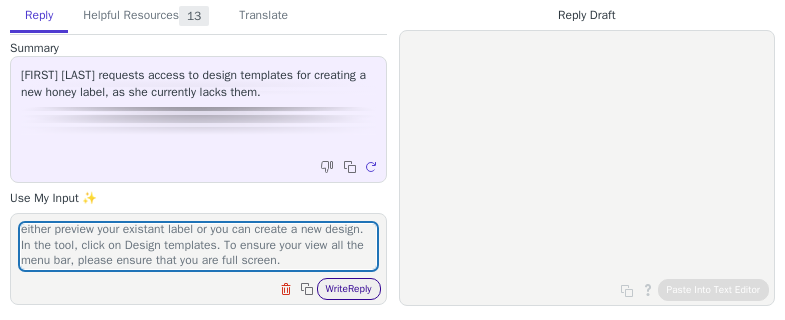 click on "Write  Reply" at bounding box center (349, 289) 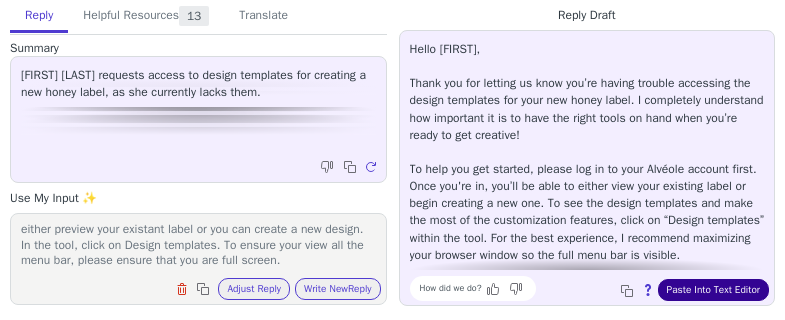 click on "Paste Into Text Editor" at bounding box center (713, 290) 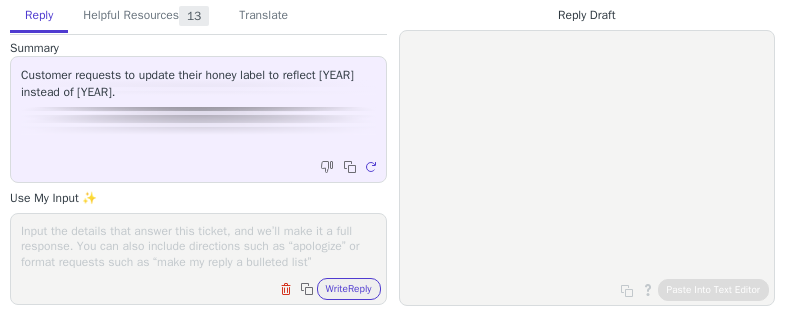 click at bounding box center [198, 246] 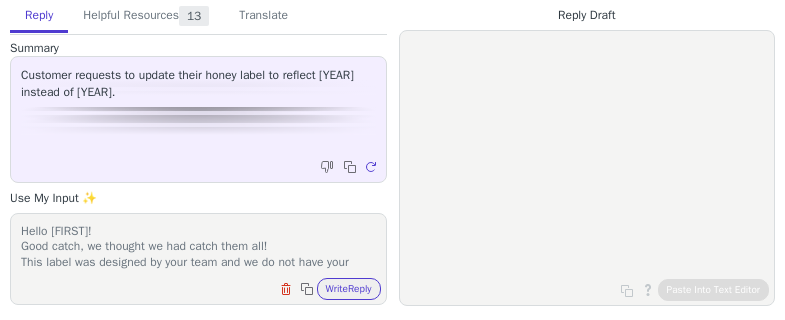 scroll, scrollTop: 78, scrollLeft: 0, axis: vertical 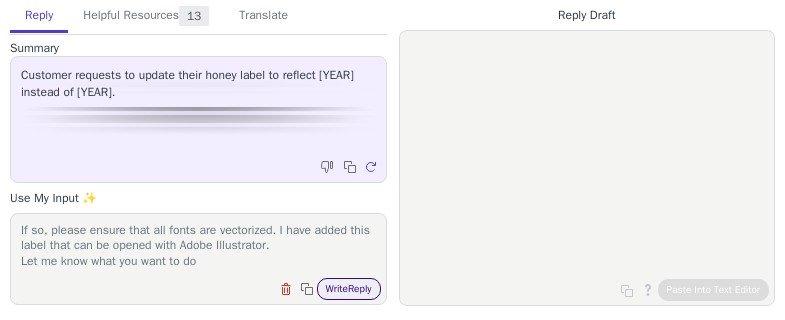 type on "Hello [FIRST]!
Good catch, we thought we had catch them all!
This label was designed by your team and we do not have your font. I have it remove the year for now, but you can also send you the label with the updated year.
If so, please ensure that all fonts are vectorized. I have added this label that can be opened with Adobe Illustrator.
Let me know what you want to do" 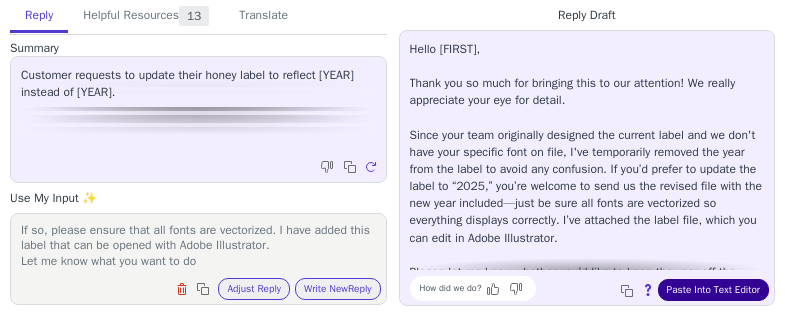click on "Paste Into Text Editor" at bounding box center [713, 290] 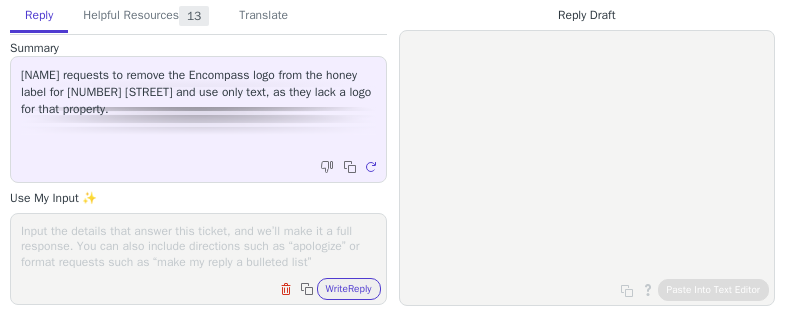 scroll, scrollTop: 0, scrollLeft: 0, axis: both 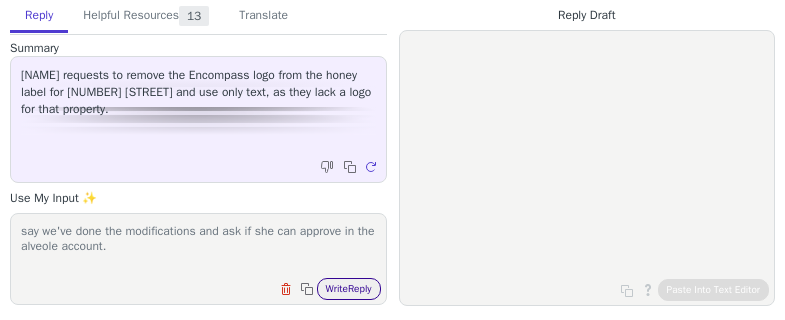type on "say we've done the modifications and ask if she can approve in the alveole account." 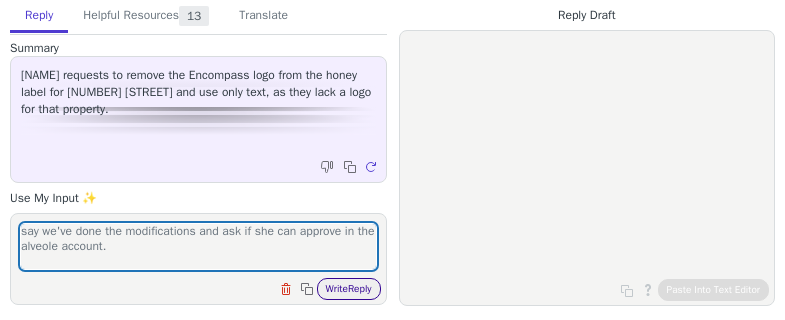 click on "Write  Reply" at bounding box center [349, 289] 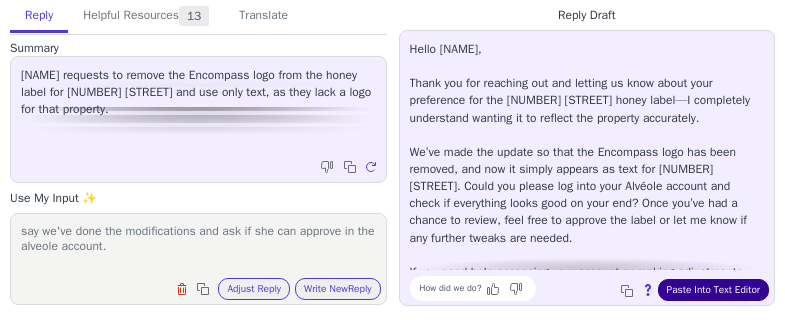 click on "Paste Into Text Editor" at bounding box center [713, 290] 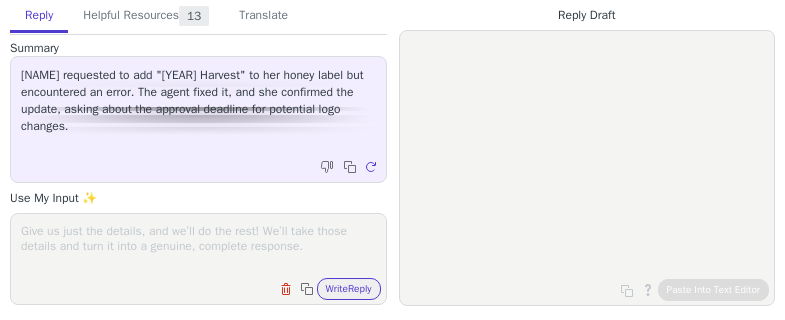 scroll, scrollTop: 0, scrollLeft: 0, axis: both 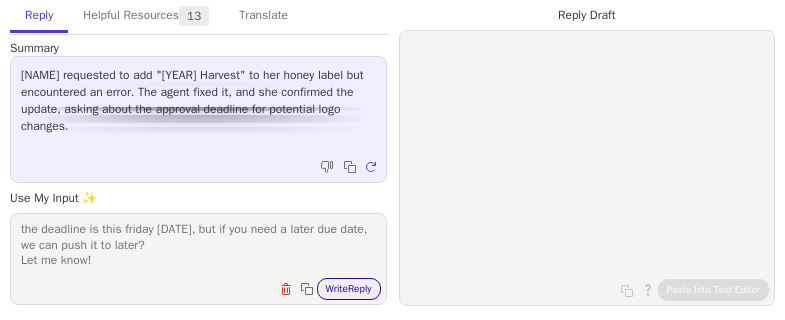 type on "Hello [NAME],
the deadline is this friday [DATE], but if you need a later due date, we can push it to later?
Let me know!" 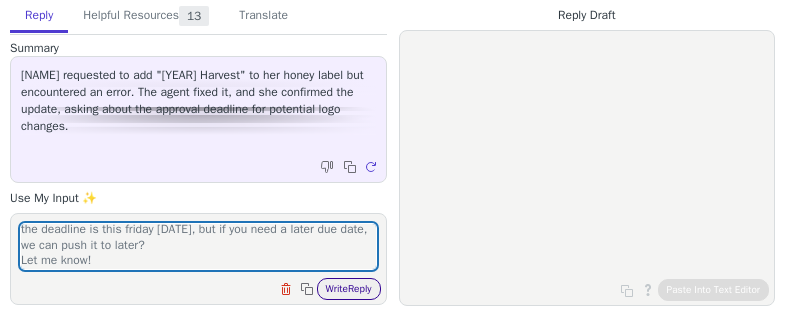 click on "Write  Reply" at bounding box center [349, 289] 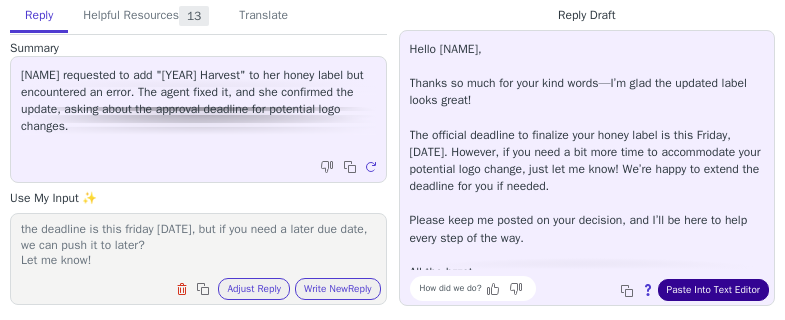 click on "Paste Into Text Editor" at bounding box center (713, 290) 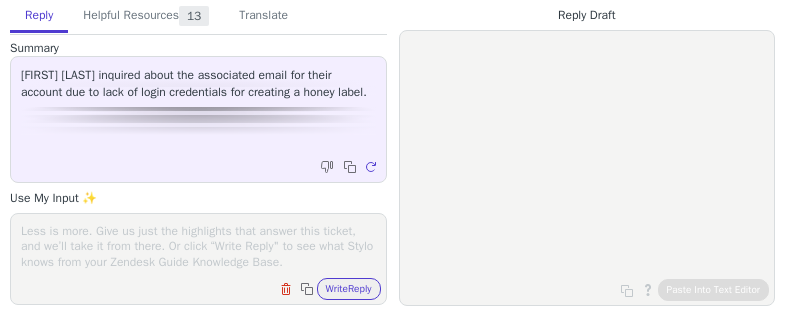 scroll, scrollTop: 0, scrollLeft: 0, axis: both 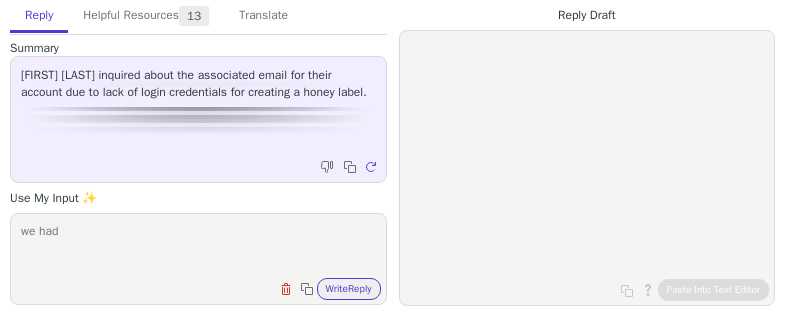 paste on "cwbp_ss@paladinsecurity.com" 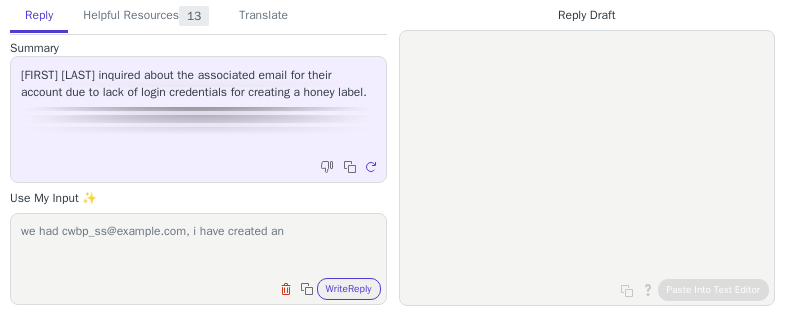 drag, startPoint x: 238, startPoint y: 233, endPoint x: 356, endPoint y: 231, distance: 118.016945 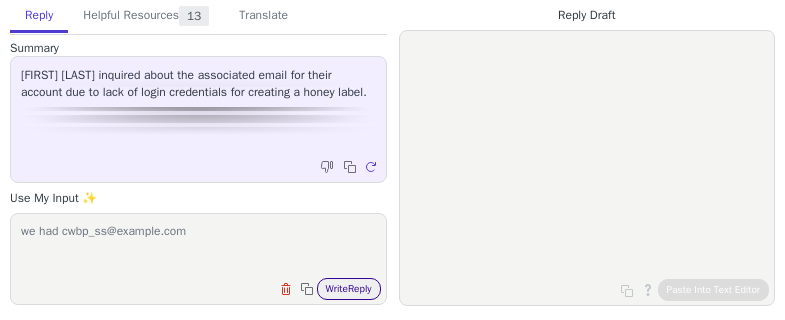 type on "we had cwbp_ss@paladinsecurity.com" 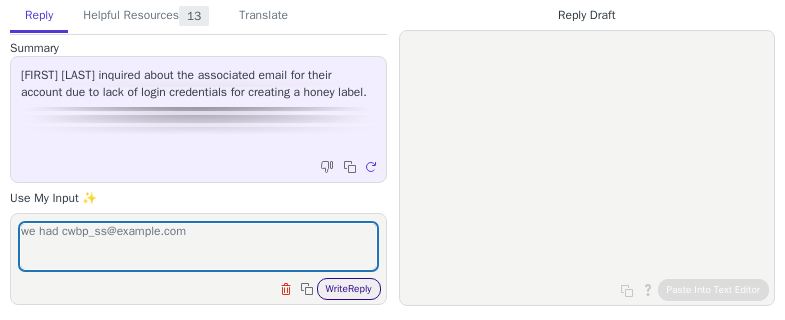 click on "Write  Reply" at bounding box center [349, 289] 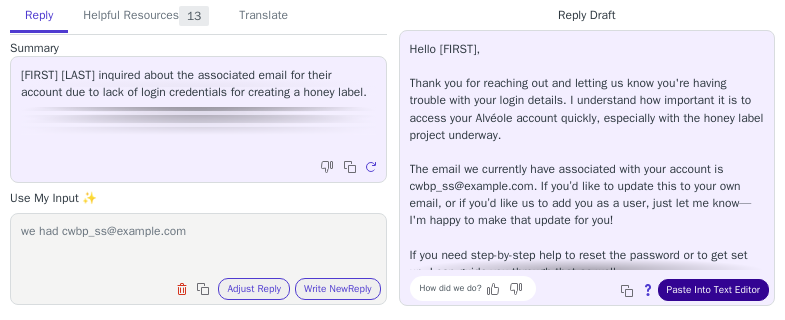 click on "Paste Into Text Editor" at bounding box center (713, 290) 